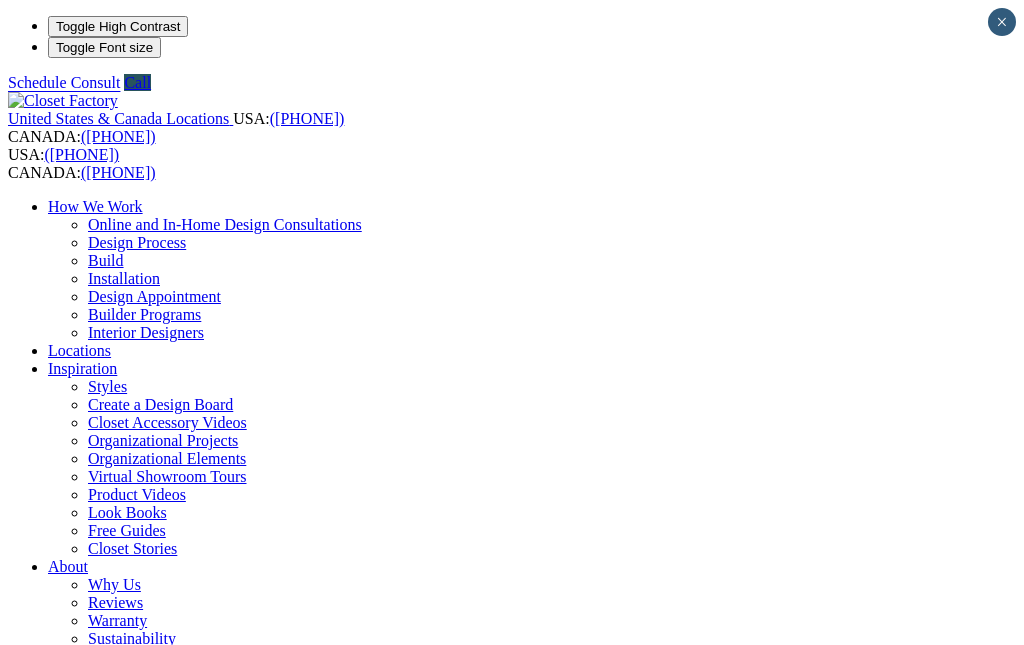 scroll, scrollTop: 2540, scrollLeft: 0, axis: vertical 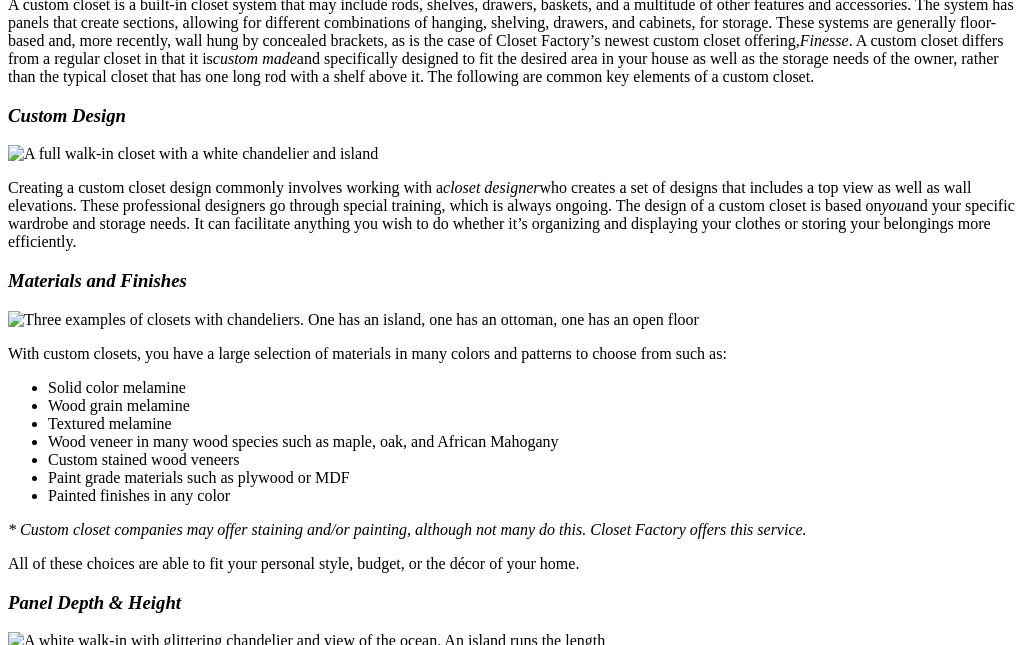 click on "CLOSE (X)" at bounding box center (46, -128) 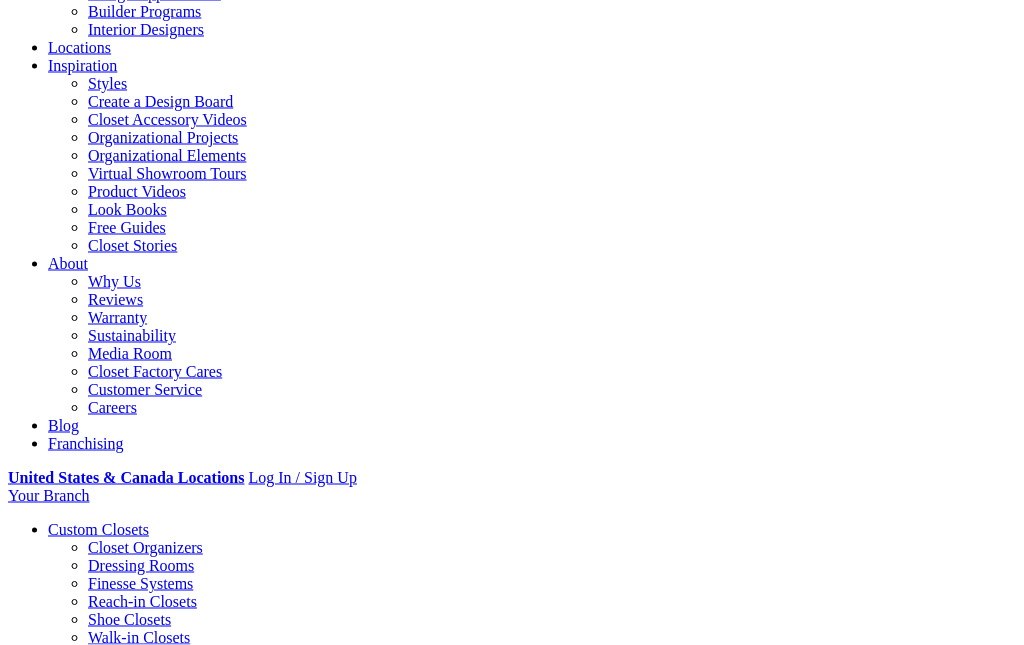 scroll, scrollTop: 0, scrollLeft: 0, axis: both 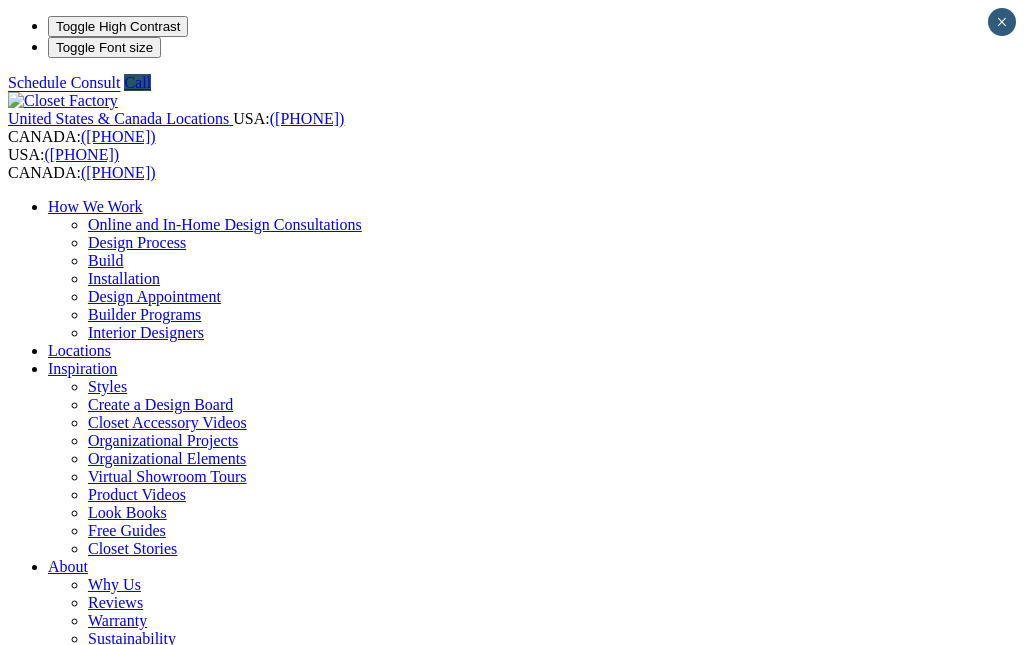 click on "Entertainment Centers" at bounding box center [120, 1066] 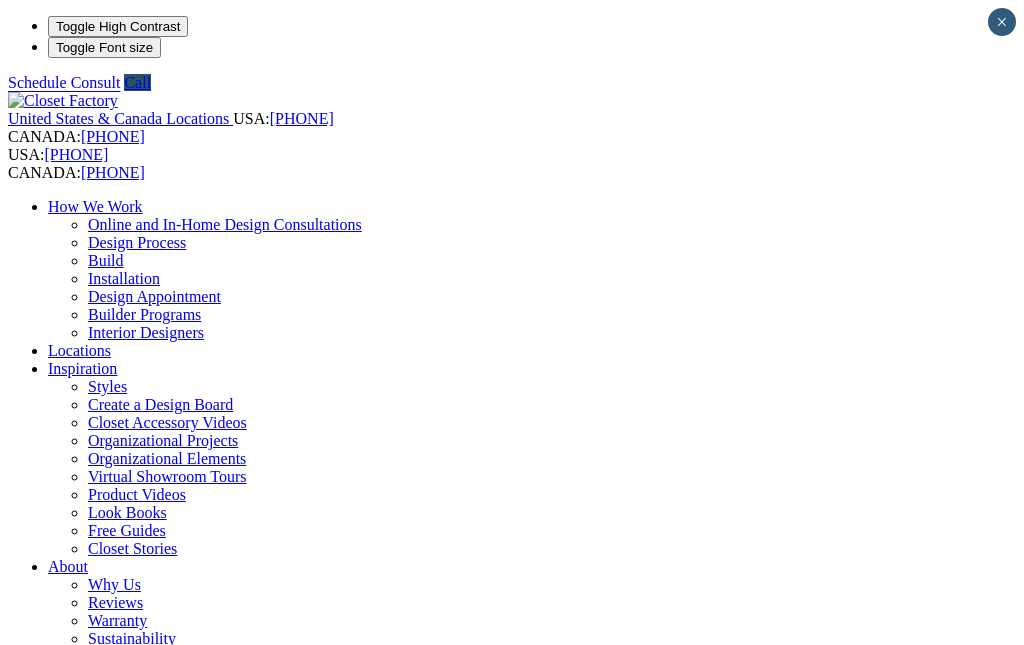 scroll, scrollTop: 0, scrollLeft: 0, axis: both 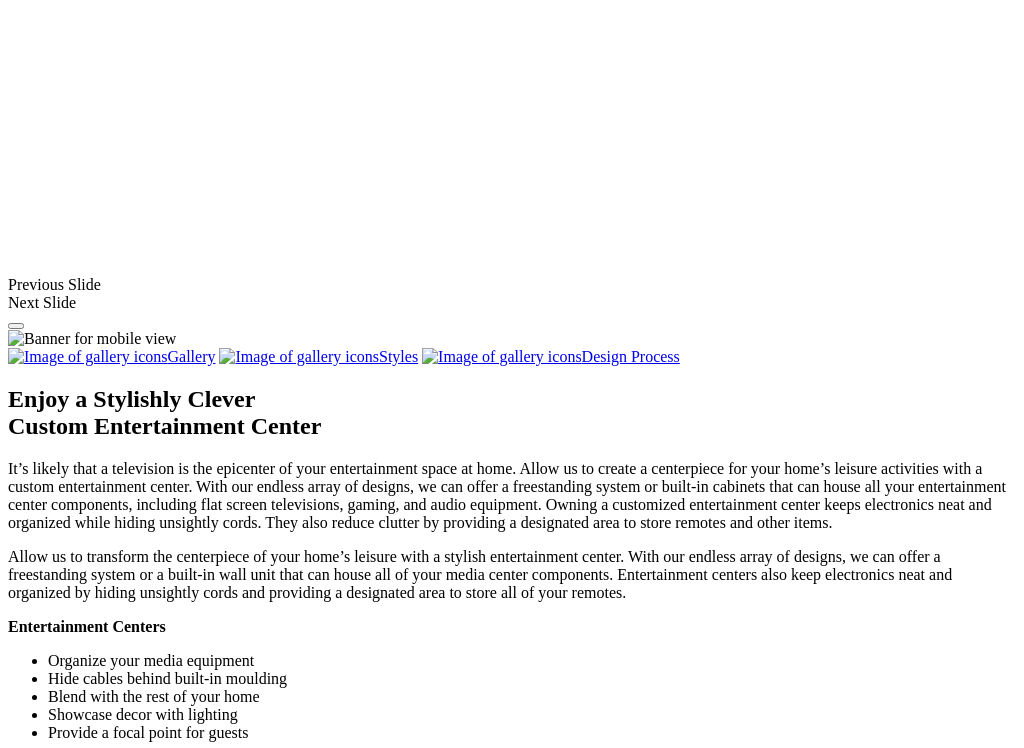 click at bounding box center [57, 1296] 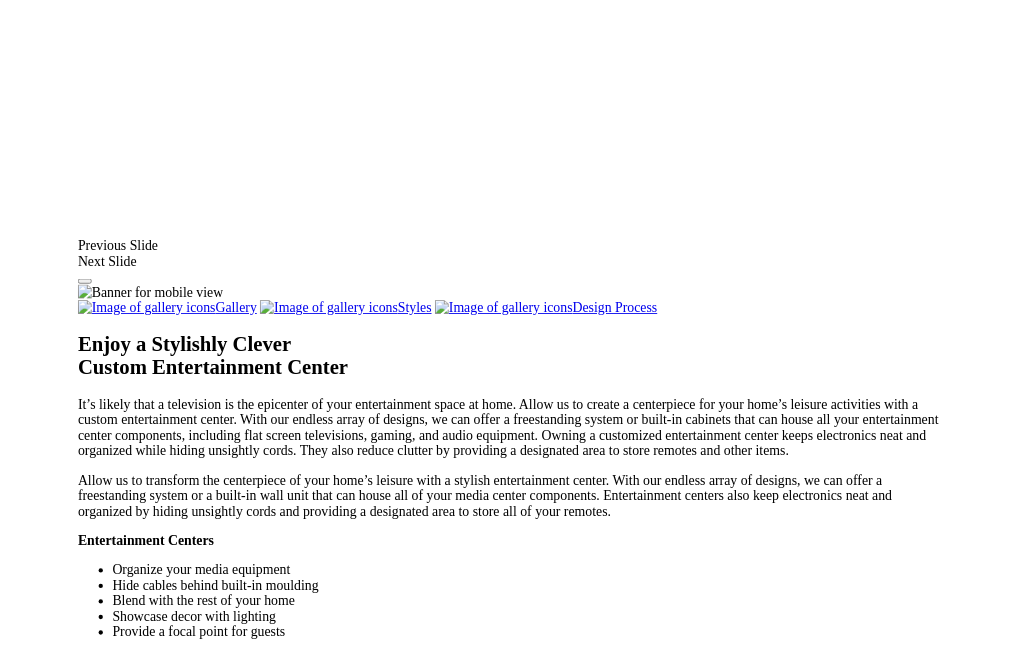 scroll, scrollTop: 1719, scrollLeft: 0, axis: vertical 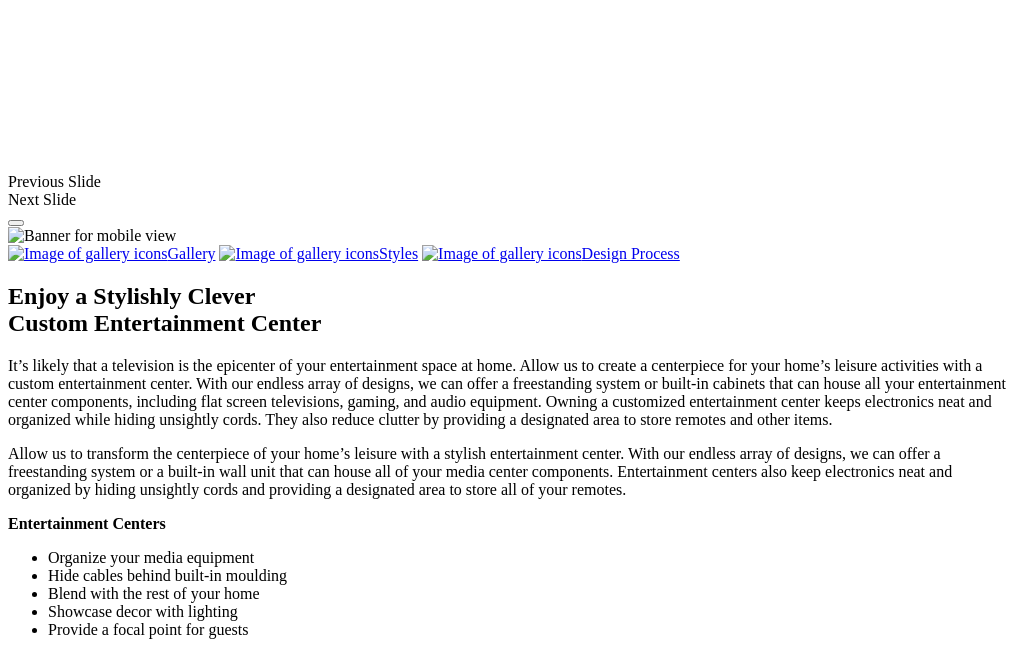 click at bounding box center (150, 35284) 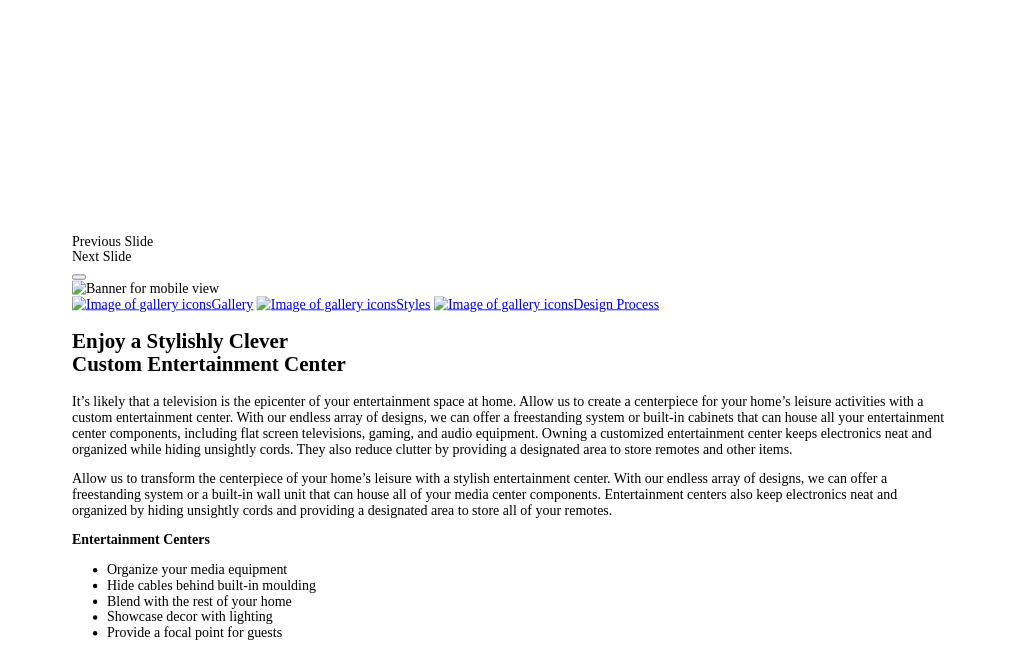 scroll, scrollTop: 1626, scrollLeft: 0, axis: vertical 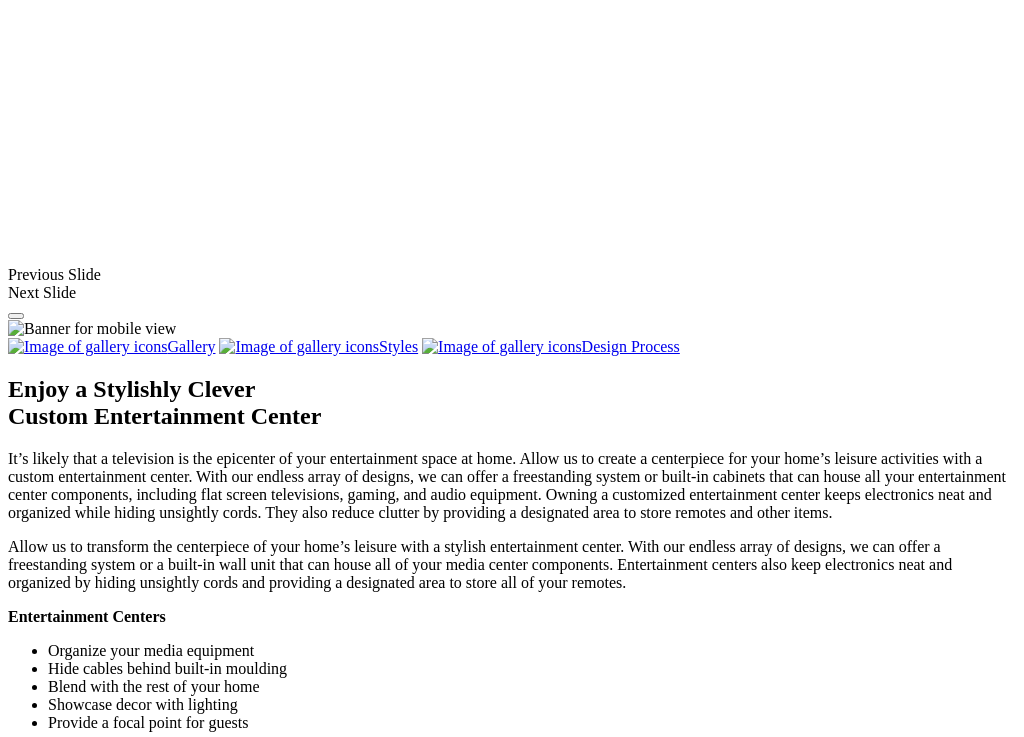 click at bounding box center [8, 35386] 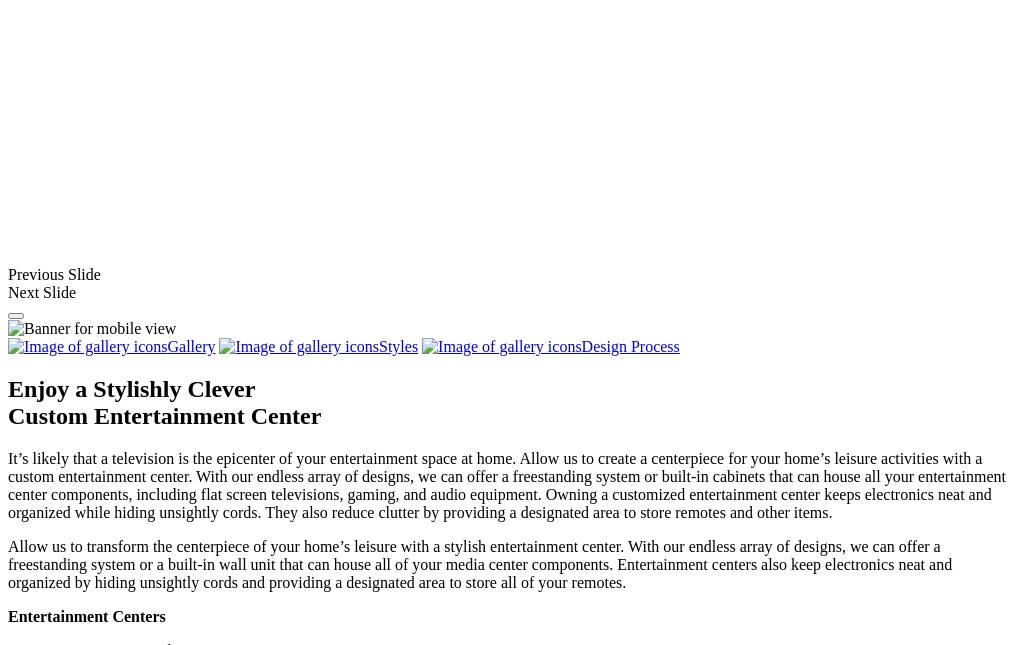 click at bounding box center (8, 35386) 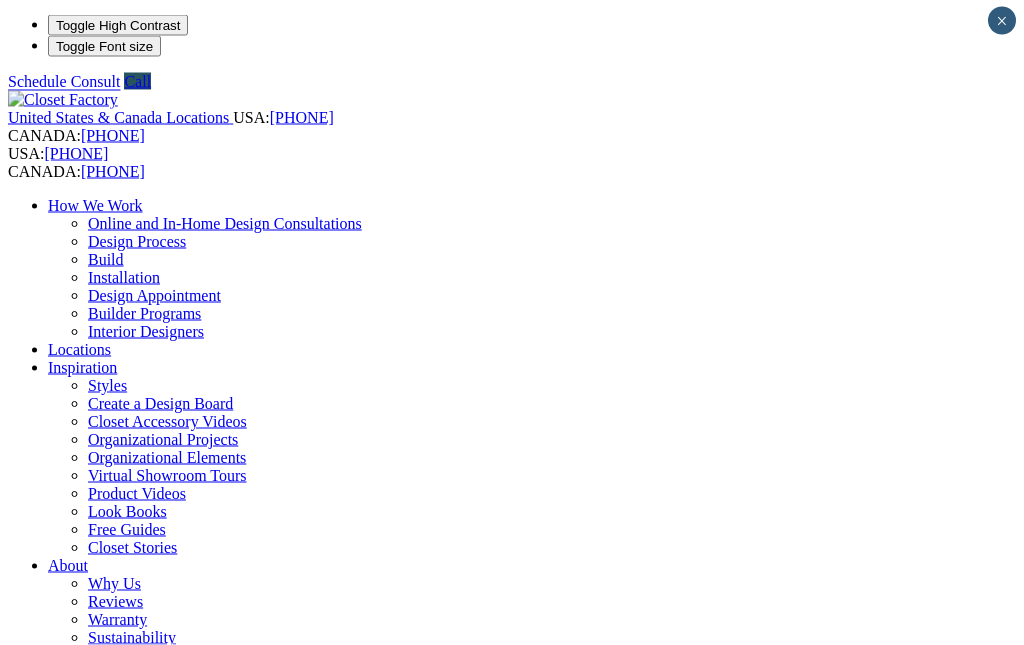 scroll, scrollTop: 0, scrollLeft: 0, axis: both 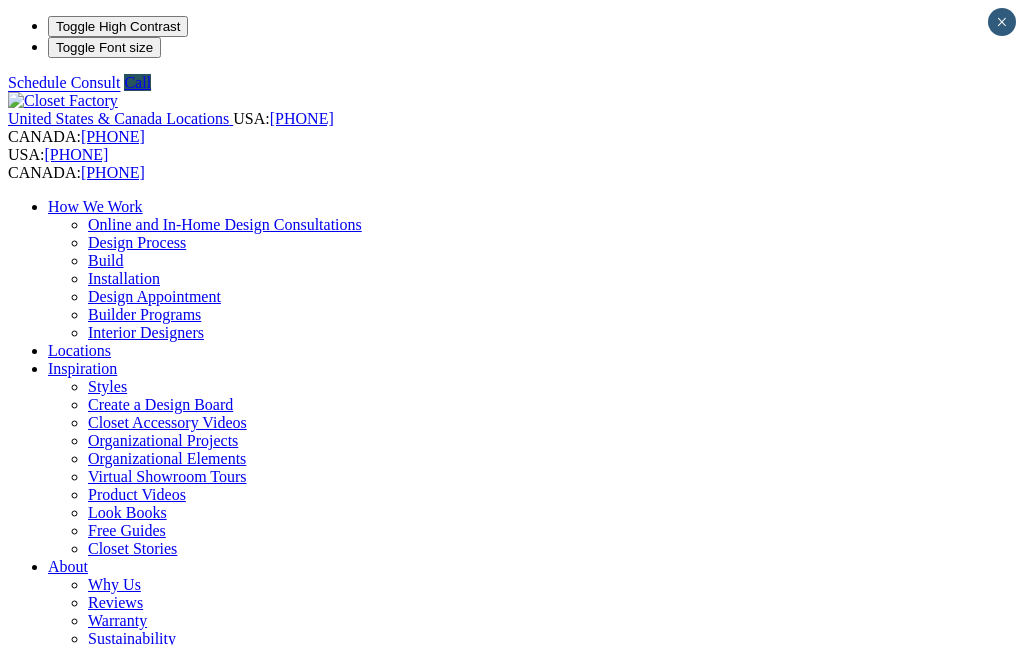 click on "Closet Organizers" at bounding box center (145, 850) 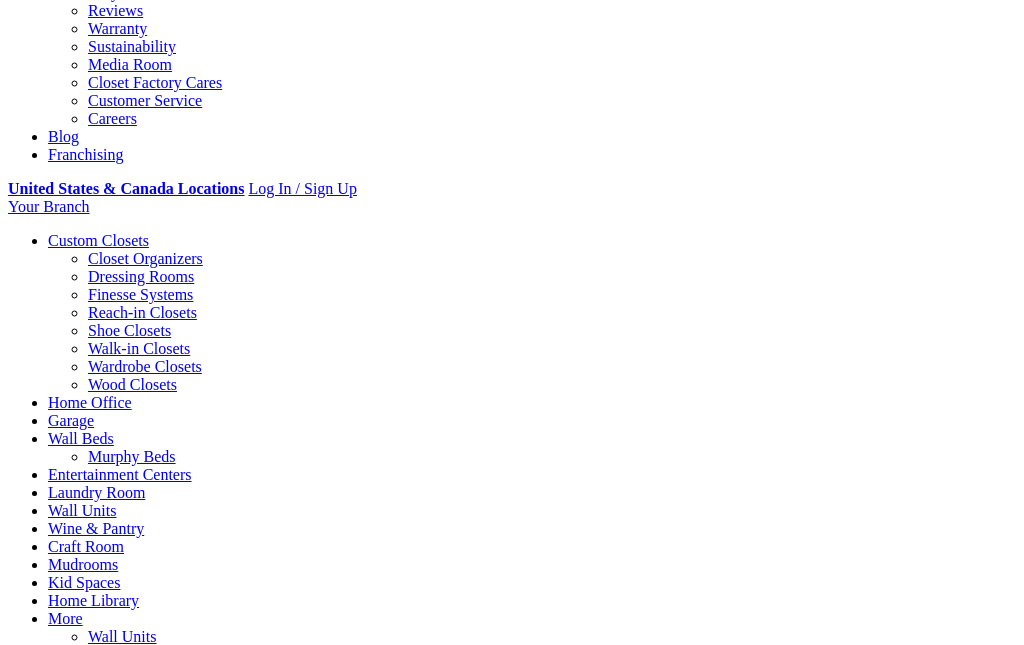 scroll, scrollTop: 0, scrollLeft: 0, axis: both 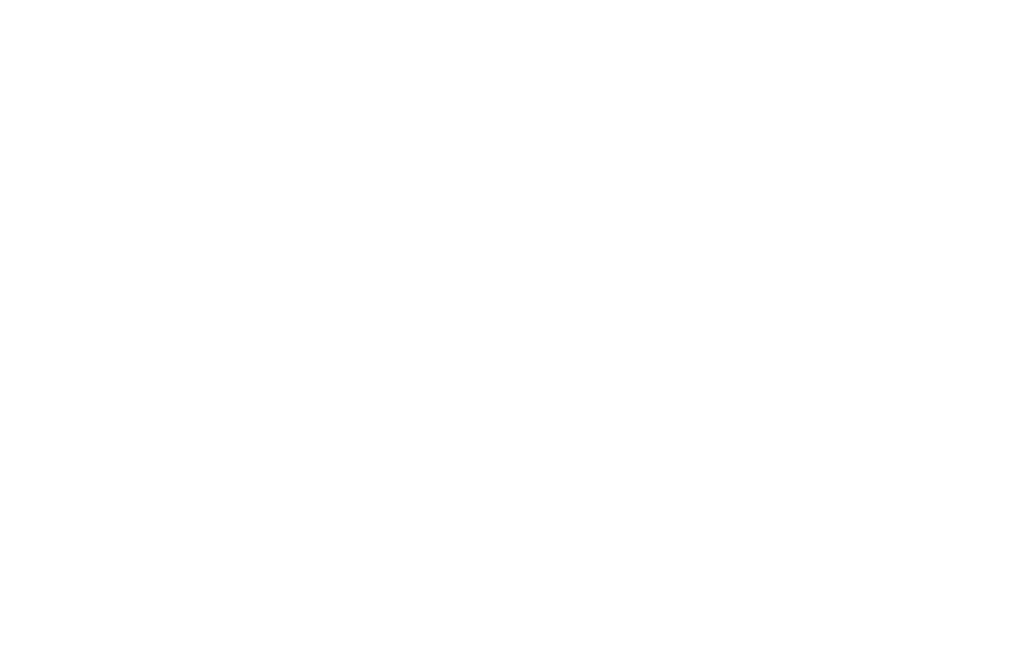 click on "Walk-in Closets" at bounding box center [139, -3316] 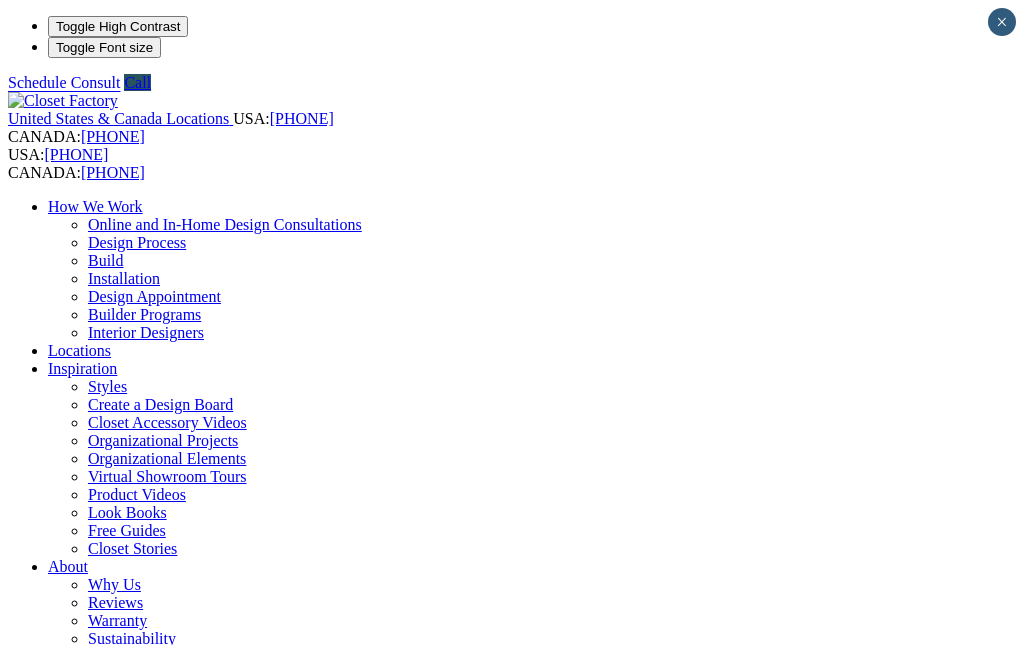 scroll, scrollTop: 0, scrollLeft: 0, axis: both 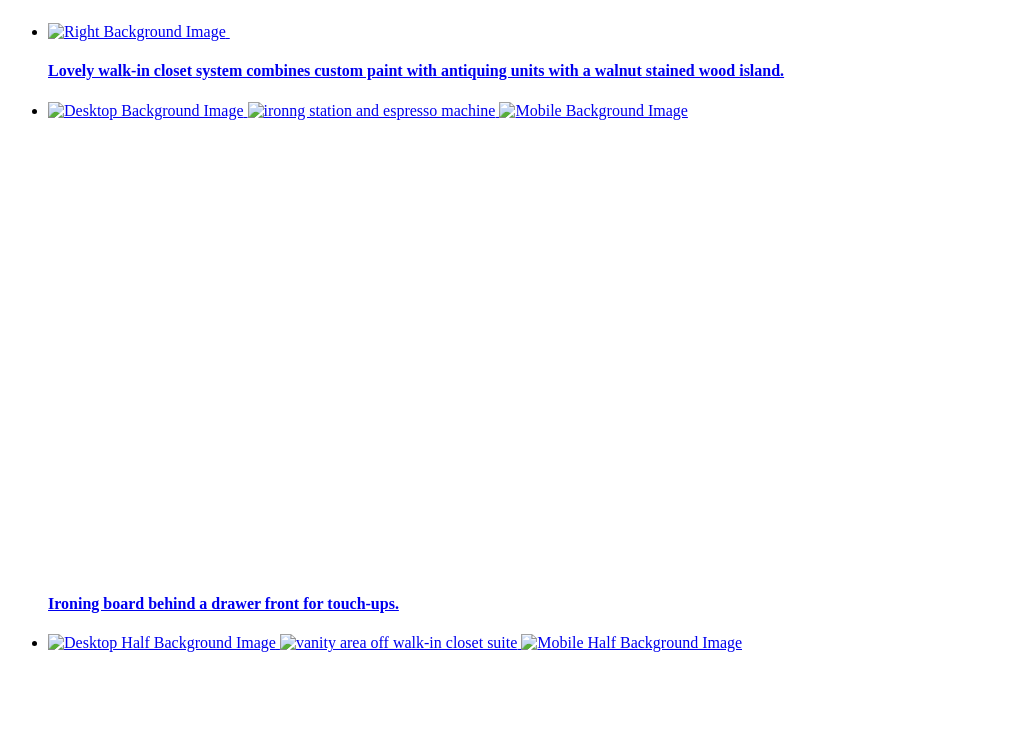 click on "About Us" at bounding box center [79, 3402] 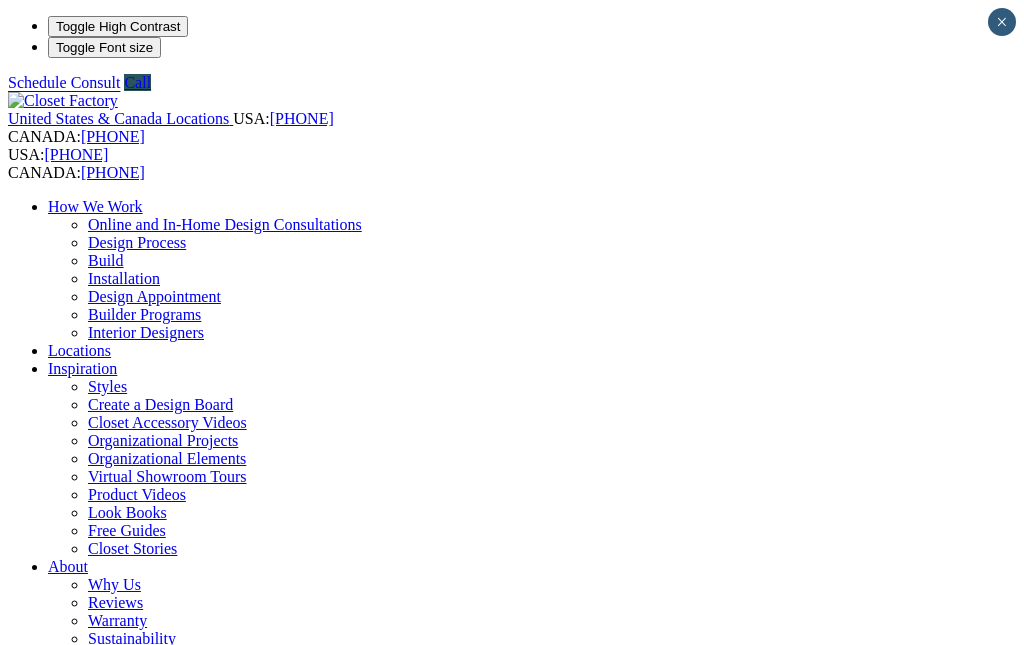 scroll, scrollTop: 309, scrollLeft: 0, axis: vertical 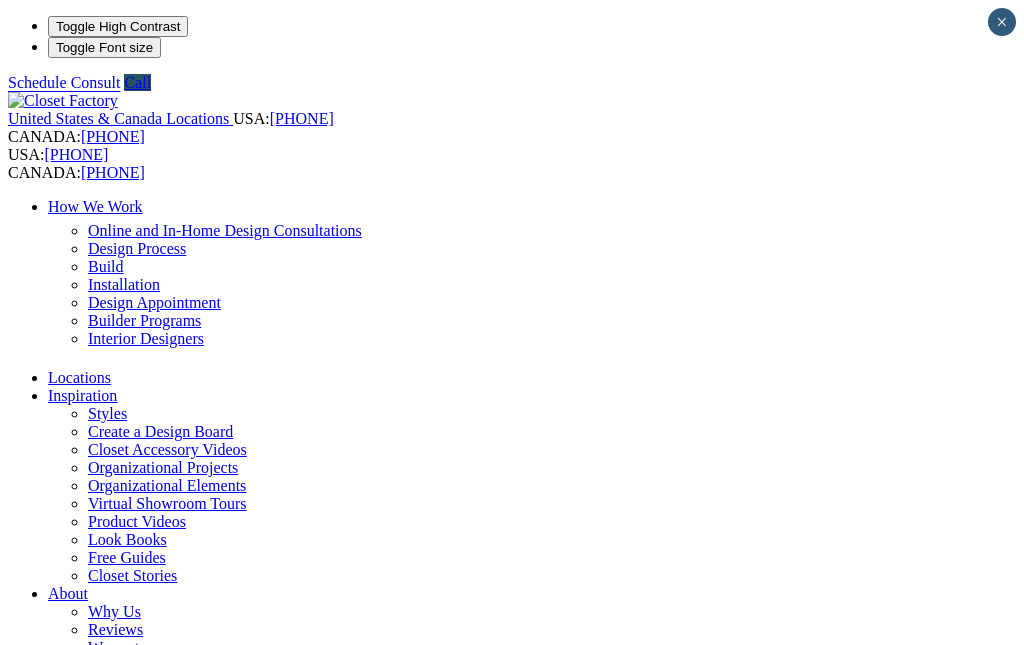 click on "United States & Canada Locations
USA:  (800) 838-7995
CANADA:  (888) 237-5650
USA:  (800) 838-7995
CANADA:  (888) 237-5650
How We Work  Online and In-Home Design Consultations Design Process Build Installation Design Appointment Builder Programs Interior Designers Locations Inspiration  Styles Create a Design Board Closet Accessory Videos Organizational Projects Organizational Elements Virtual Showroom Tours Product Videos Look Books Free Guides Closet Stories About  Why Us Reviews Warranty Sustainability Media Room Closet Factory Cares Customer Service Careers Blog Franchising
United States & Canada Locations
Log In / Sign Up
Your Branch
ZIP code
*" at bounding box center (512, 463) 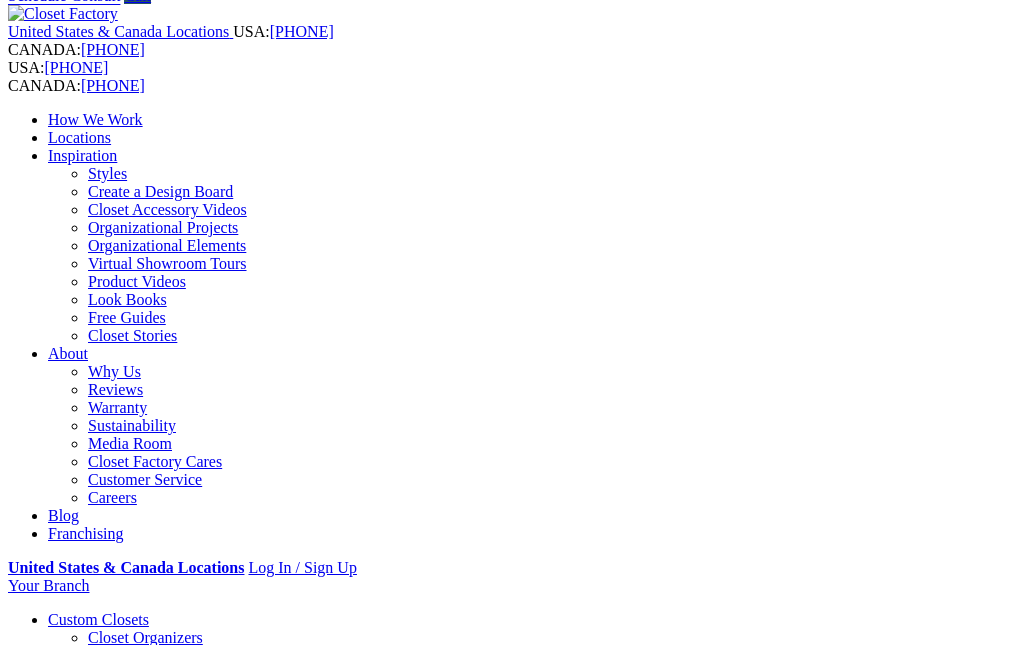 scroll, scrollTop: 0, scrollLeft: 0, axis: both 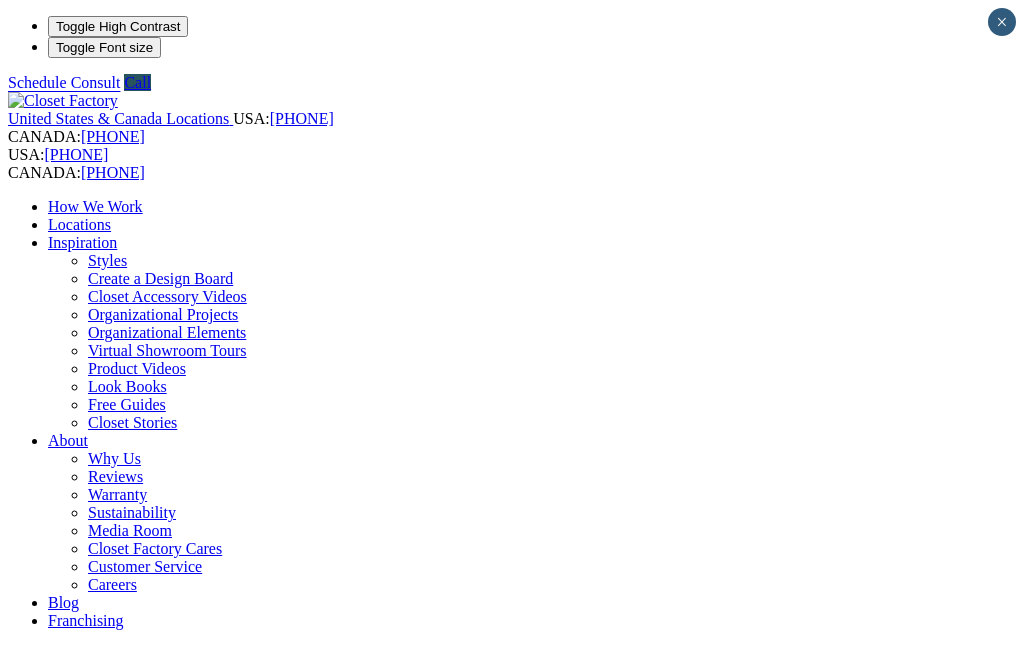 click on "Entertainment Centers" at bounding box center [120, 940] 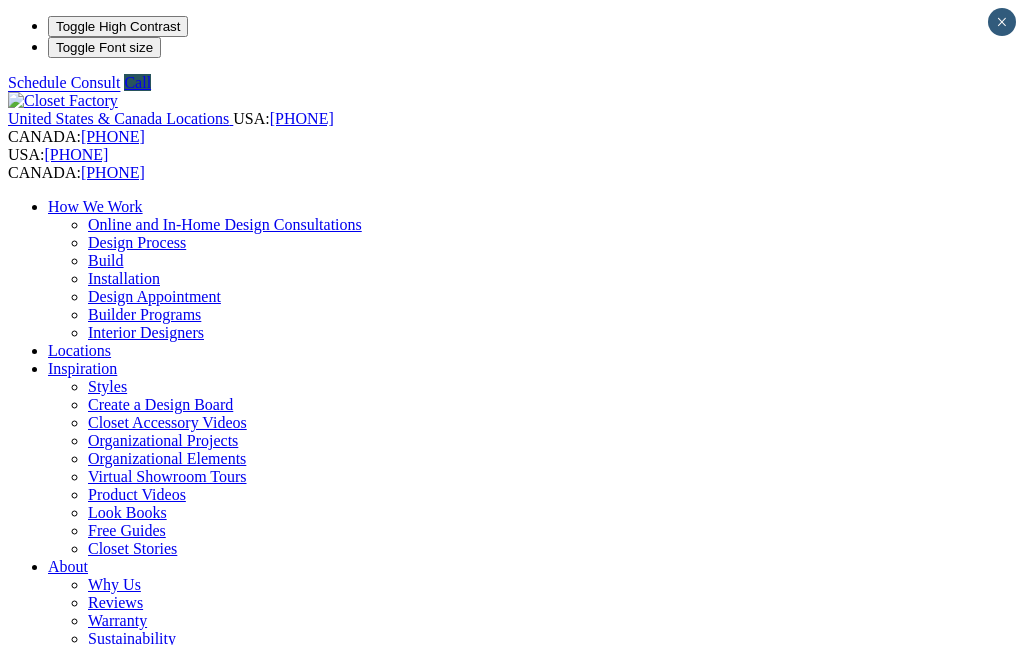scroll, scrollTop: 0, scrollLeft: 0, axis: both 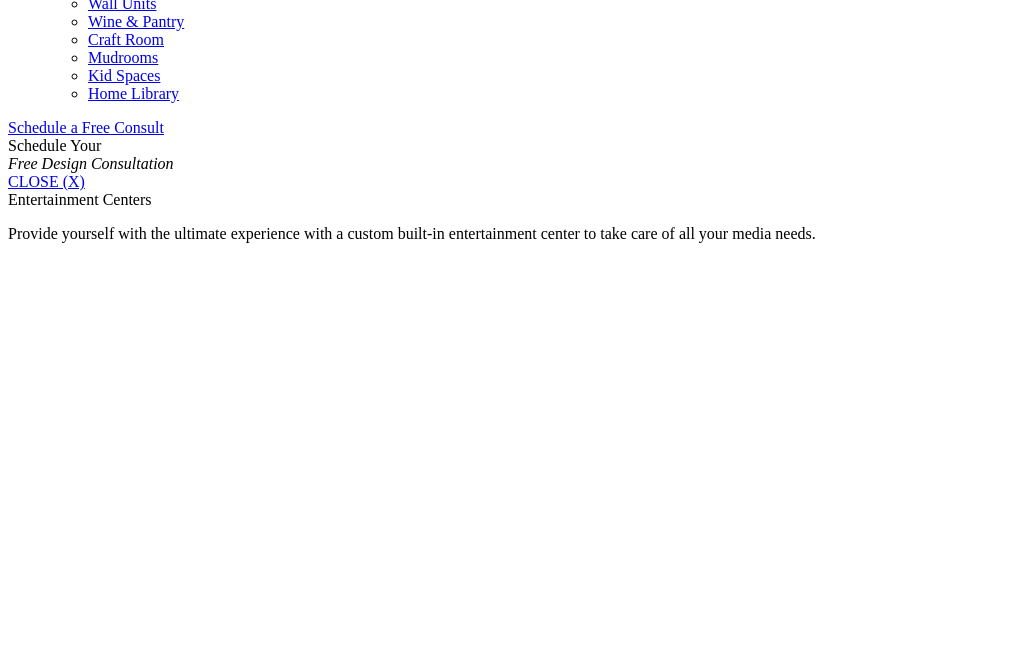 click on "Painted" at bounding box center (72, 1631) 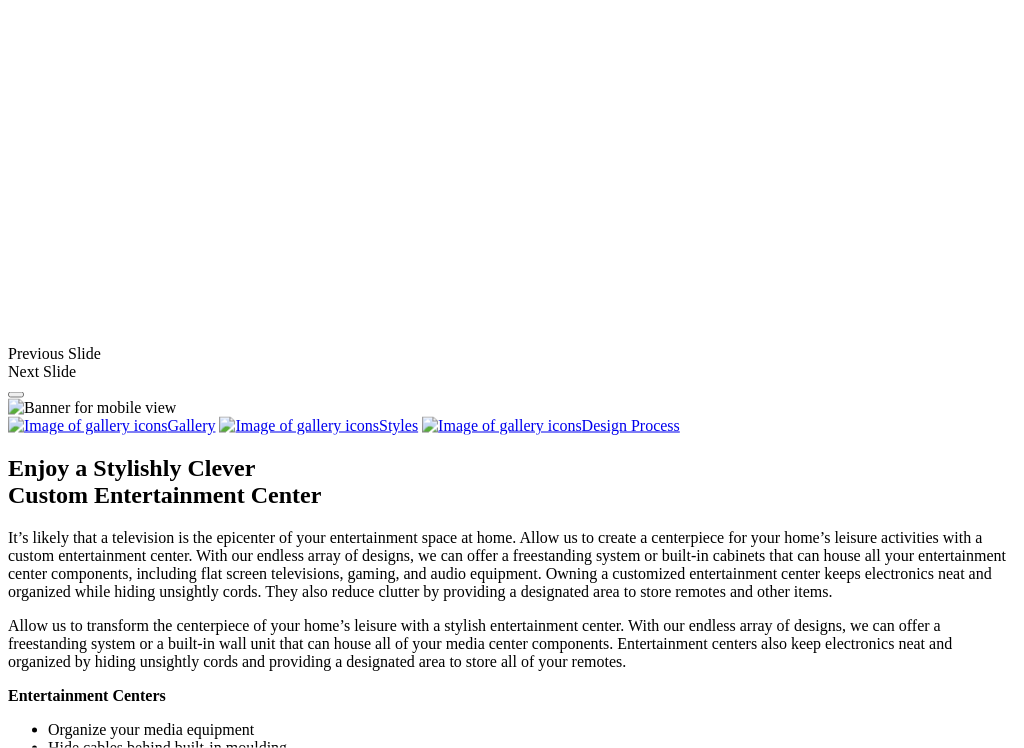 scroll, scrollTop: 1536, scrollLeft: 0, axis: vertical 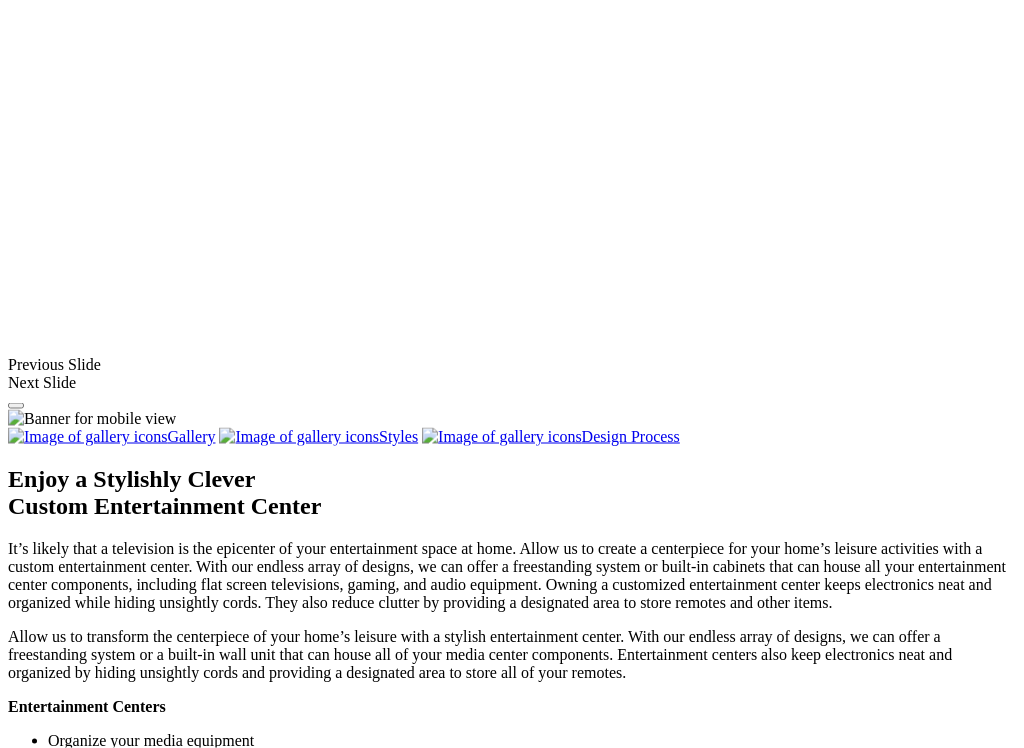 click at bounding box center [146, 1376] 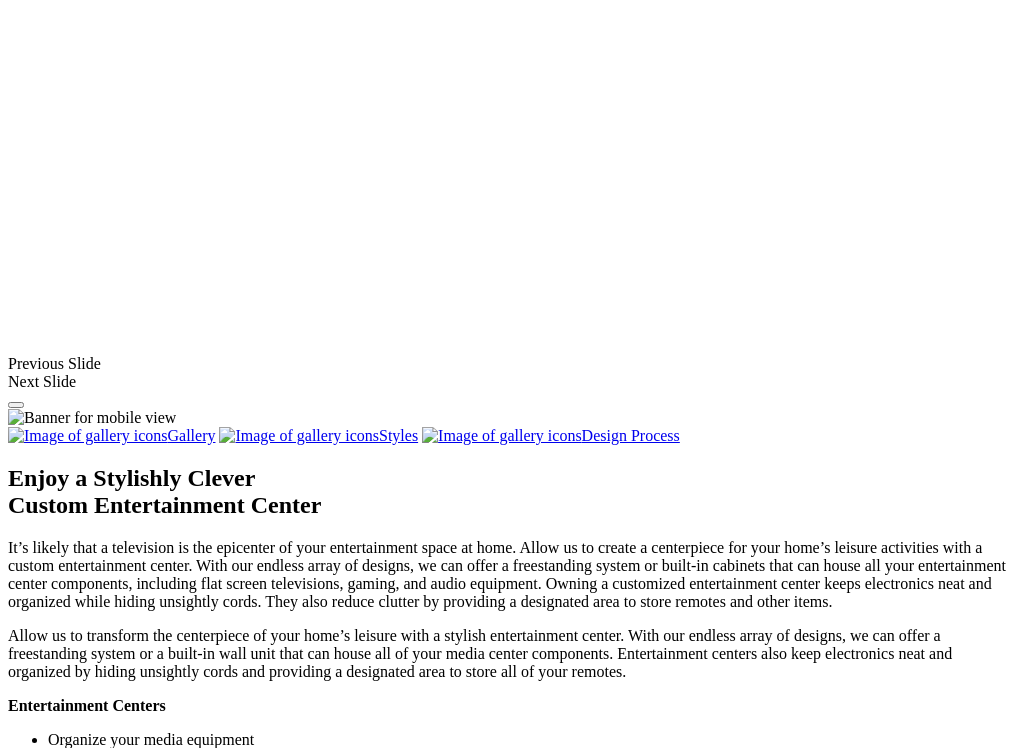 click at bounding box center [8, 34777] 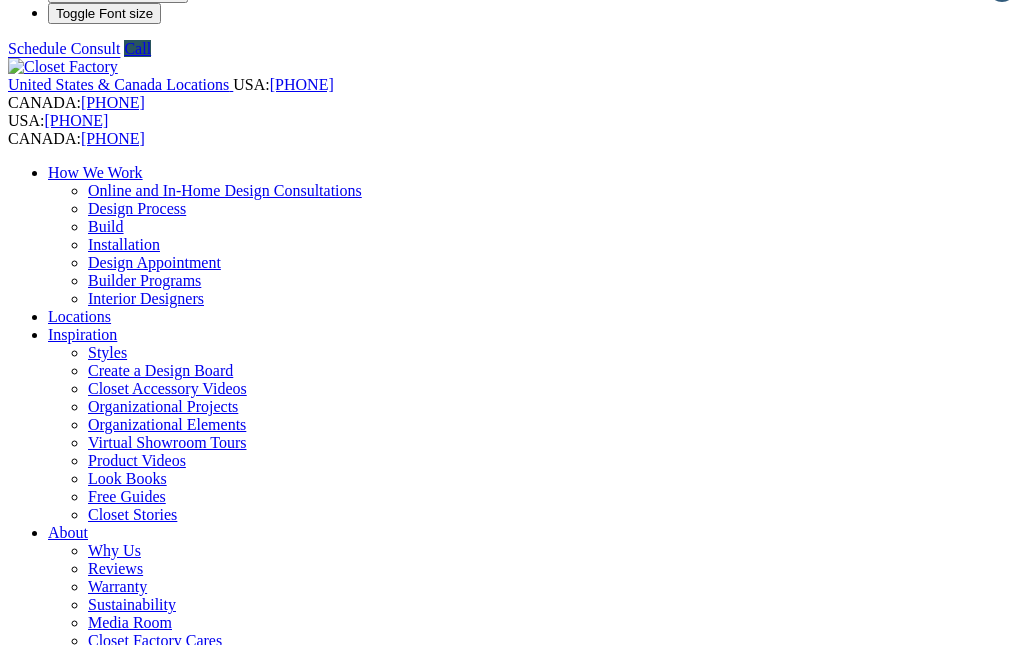 scroll, scrollTop: 0, scrollLeft: 0, axis: both 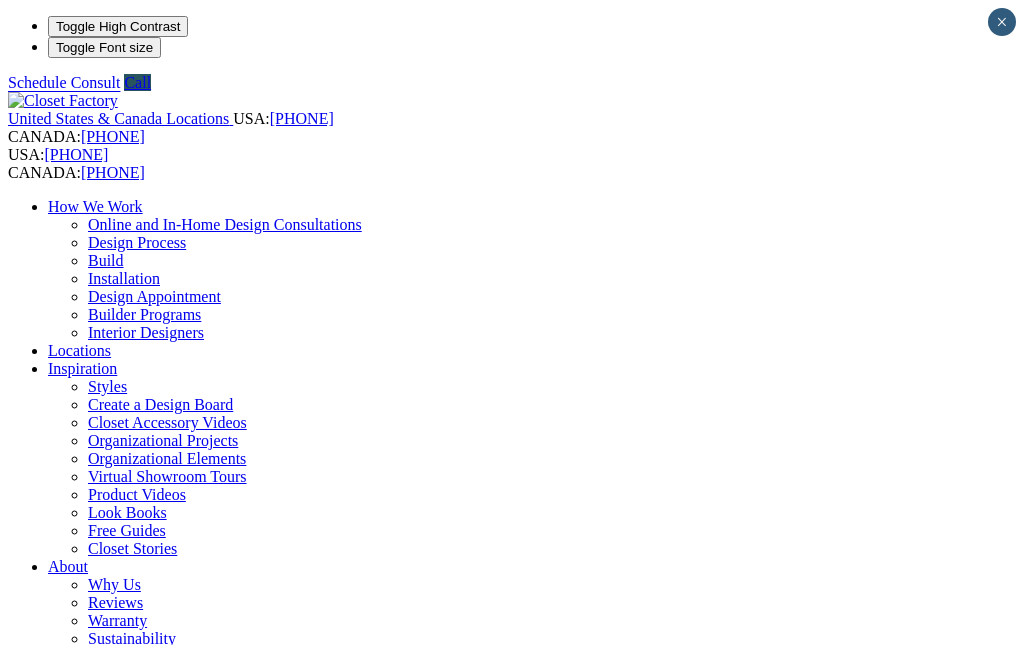 click on "Wood Closets" at bounding box center [132, 976] 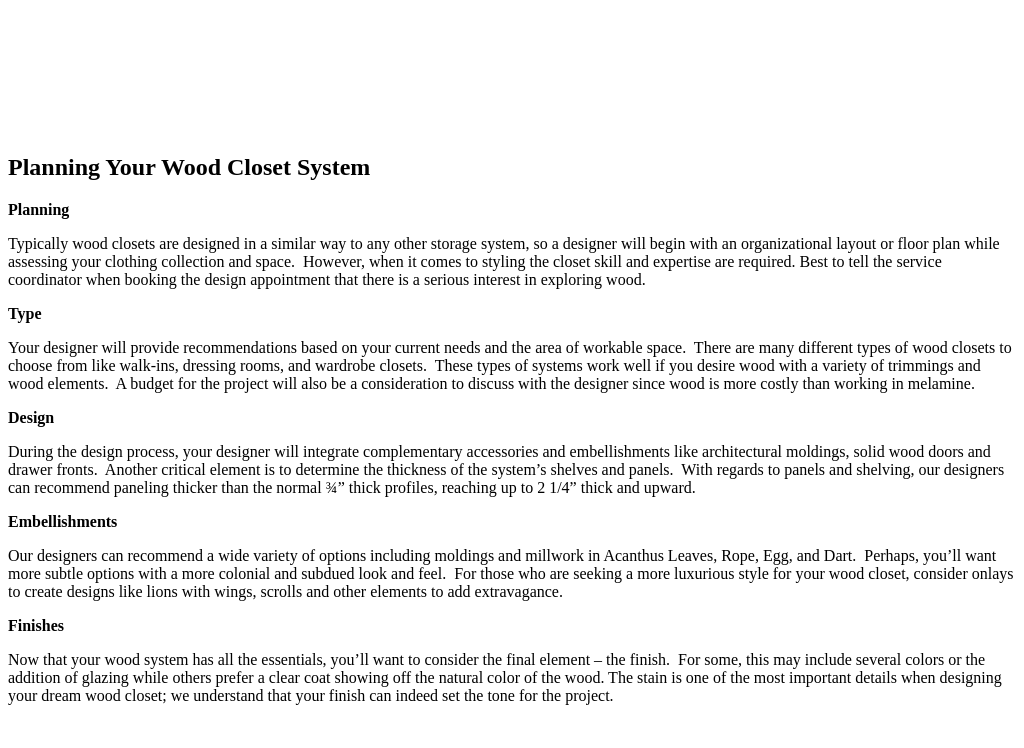 click at bounding box center [330, 2018] 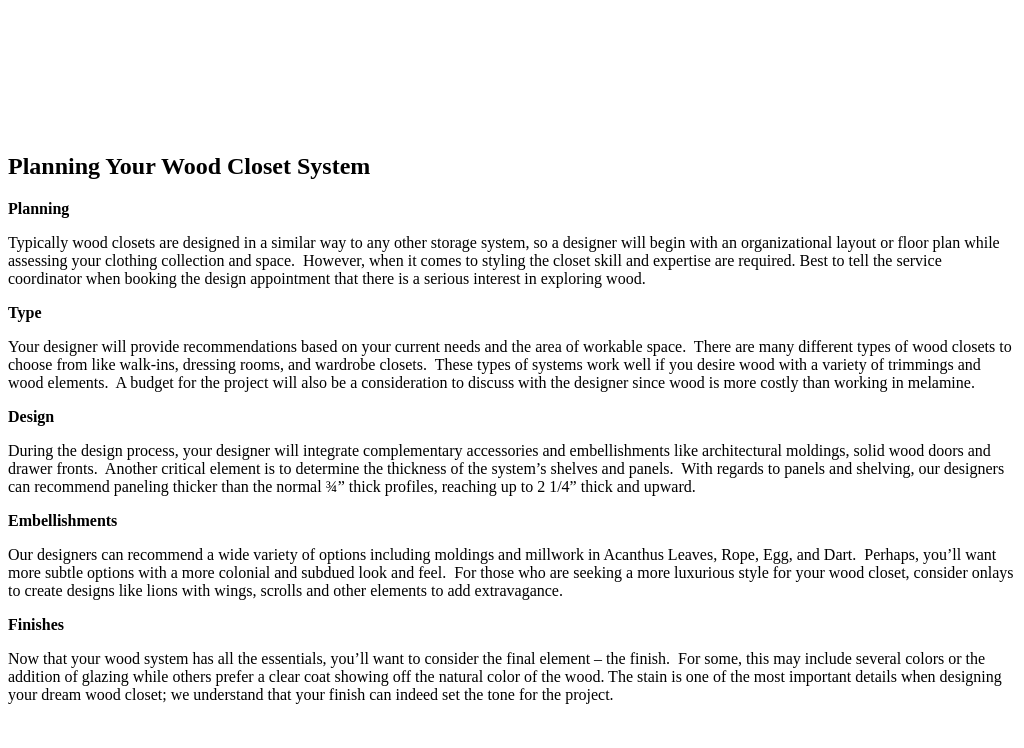 click at bounding box center [106, 8700] 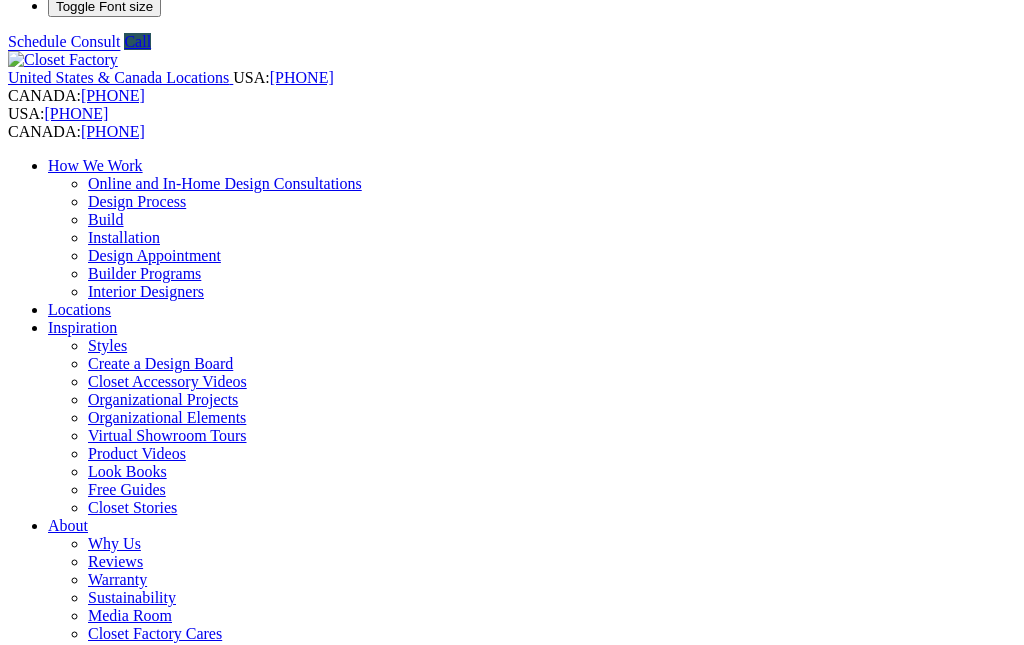 scroll, scrollTop: 0, scrollLeft: 0, axis: both 